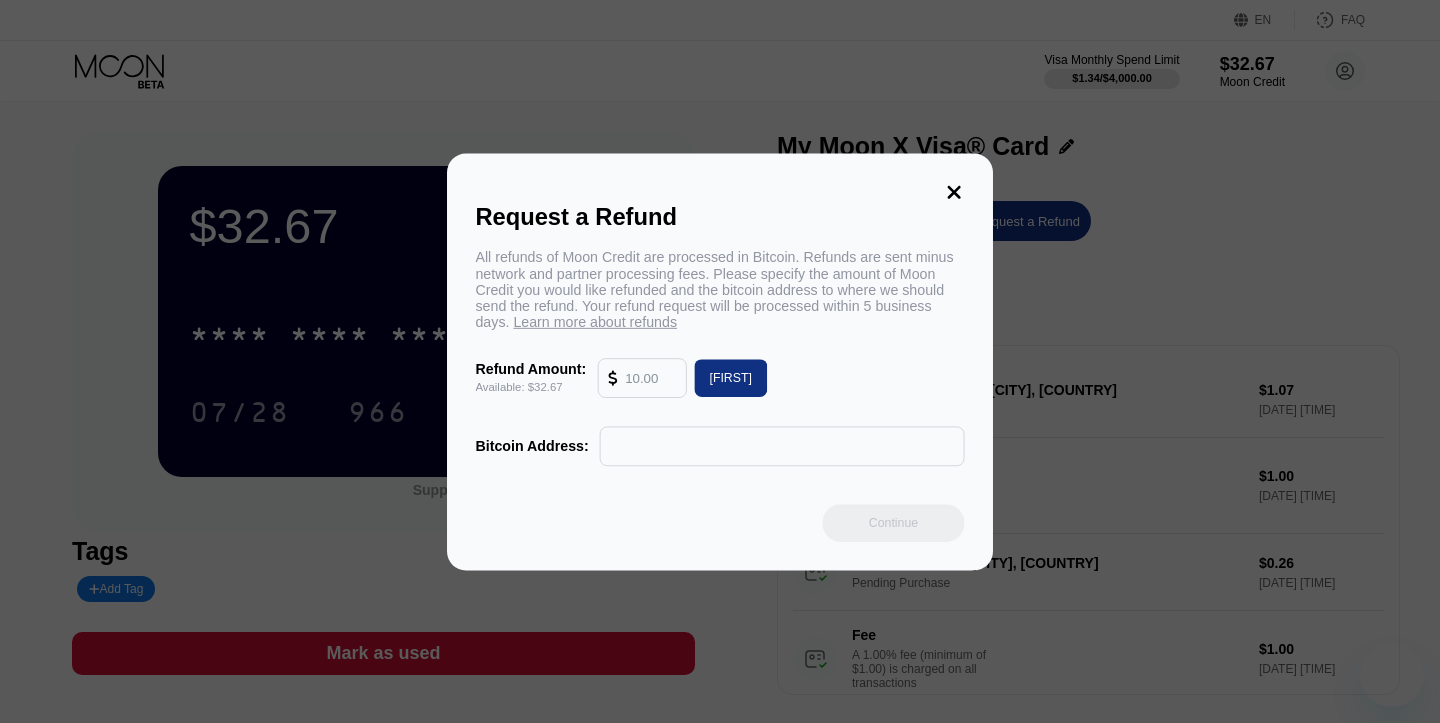 scroll, scrollTop: 0, scrollLeft: 0, axis: both 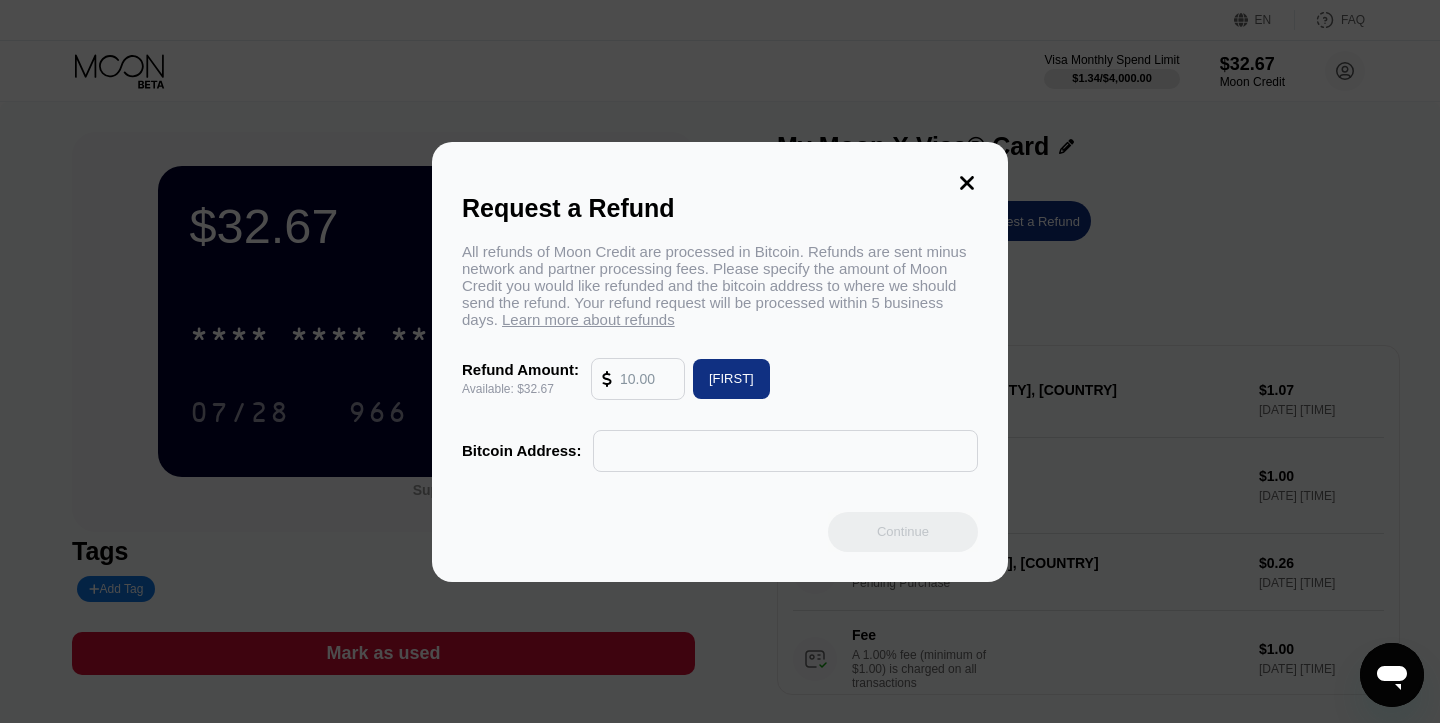 click at bounding box center [647, 379] 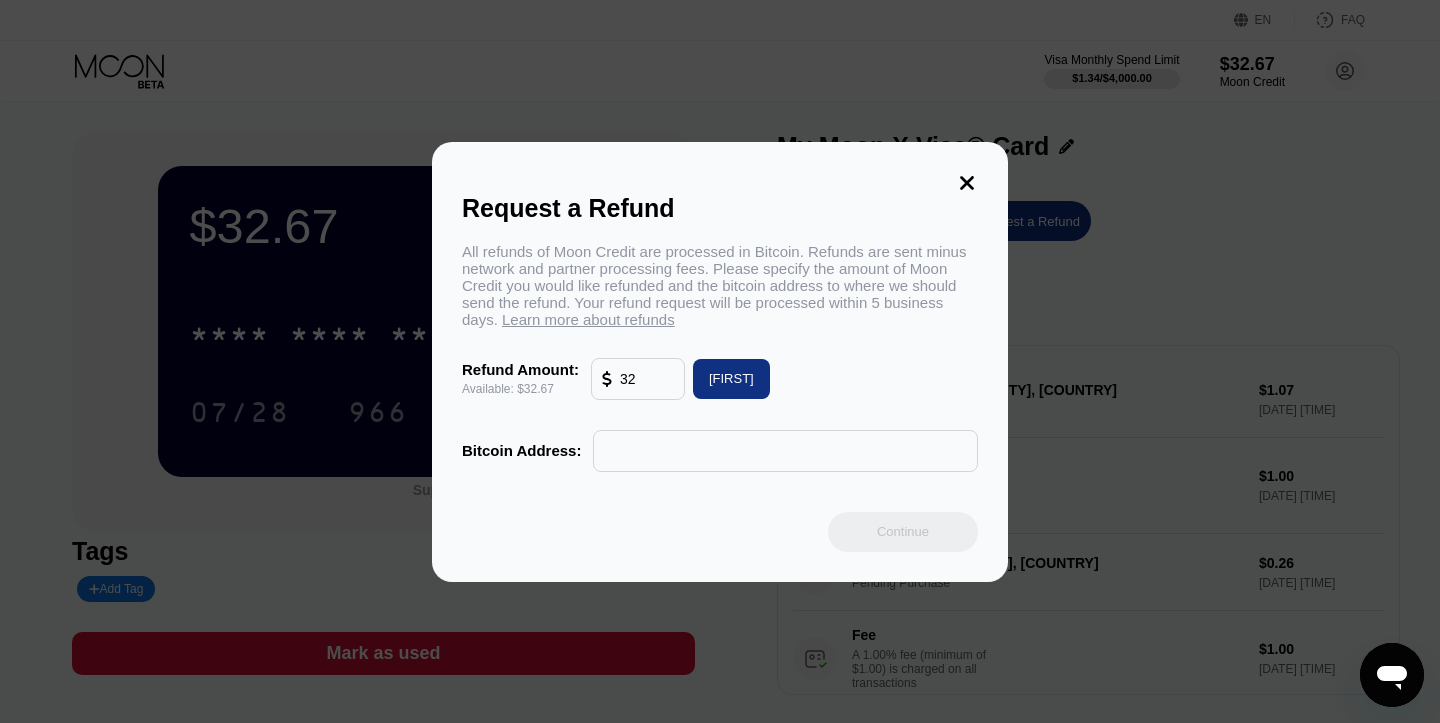 click on "[FIRST]" at bounding box center (731, 378) 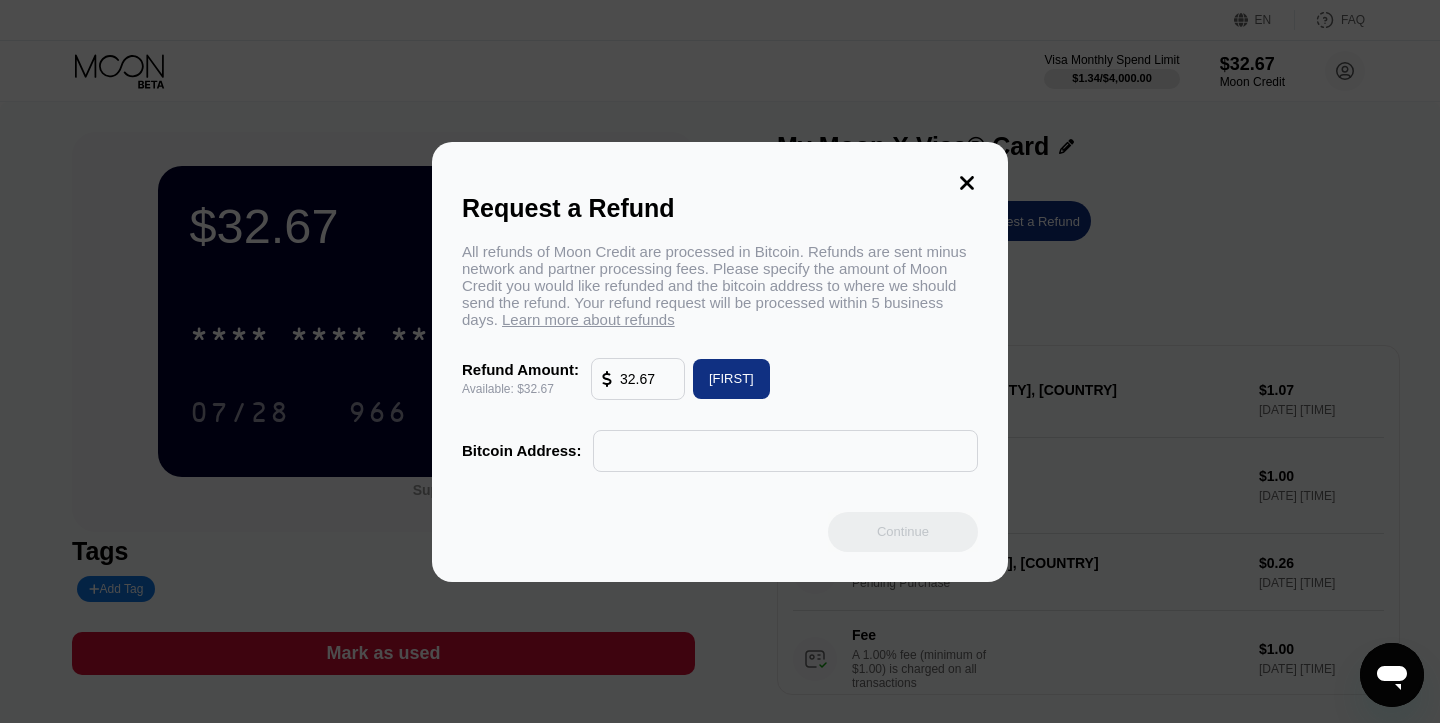 click at bounding box center (785, 451) 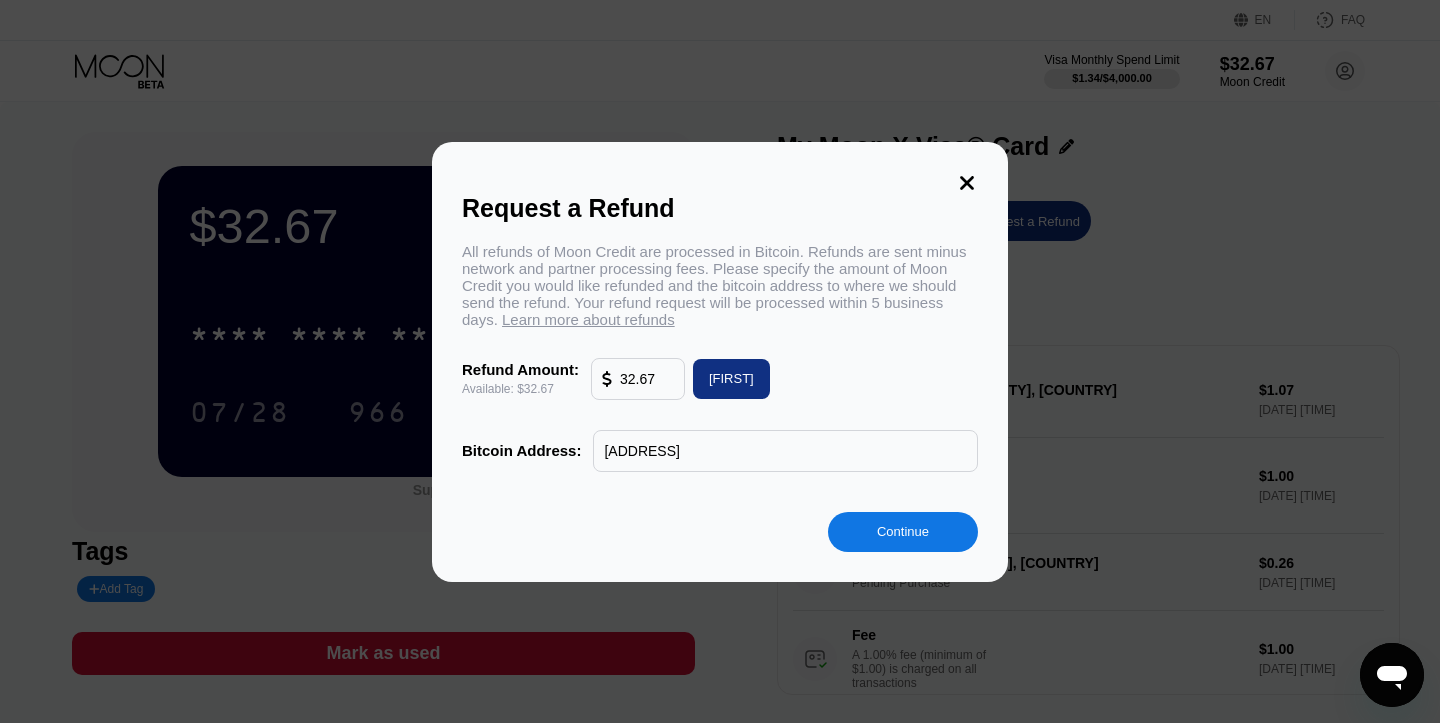 type on "[ADDRESS]" 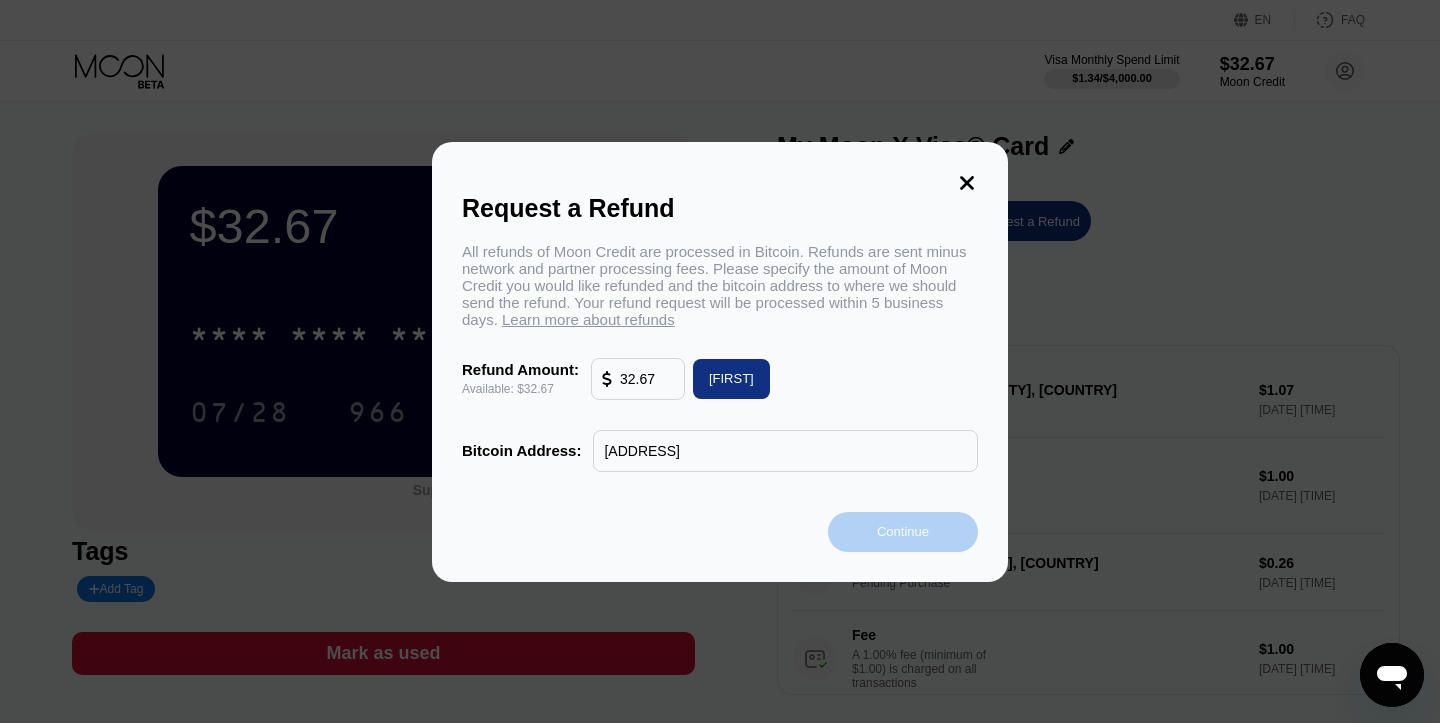 click on "Continue" at bounding box center (903, 531) 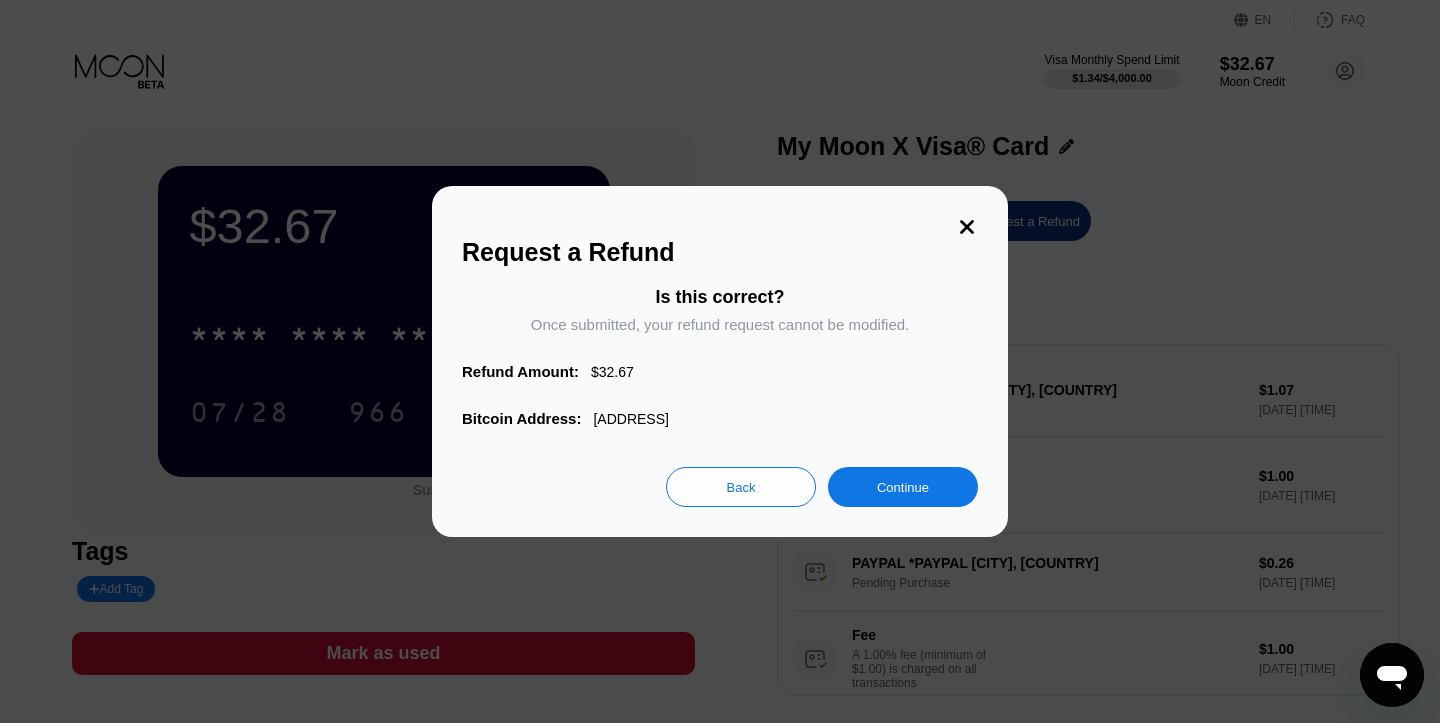 click on "Continue" at bounding box center [903, 487] 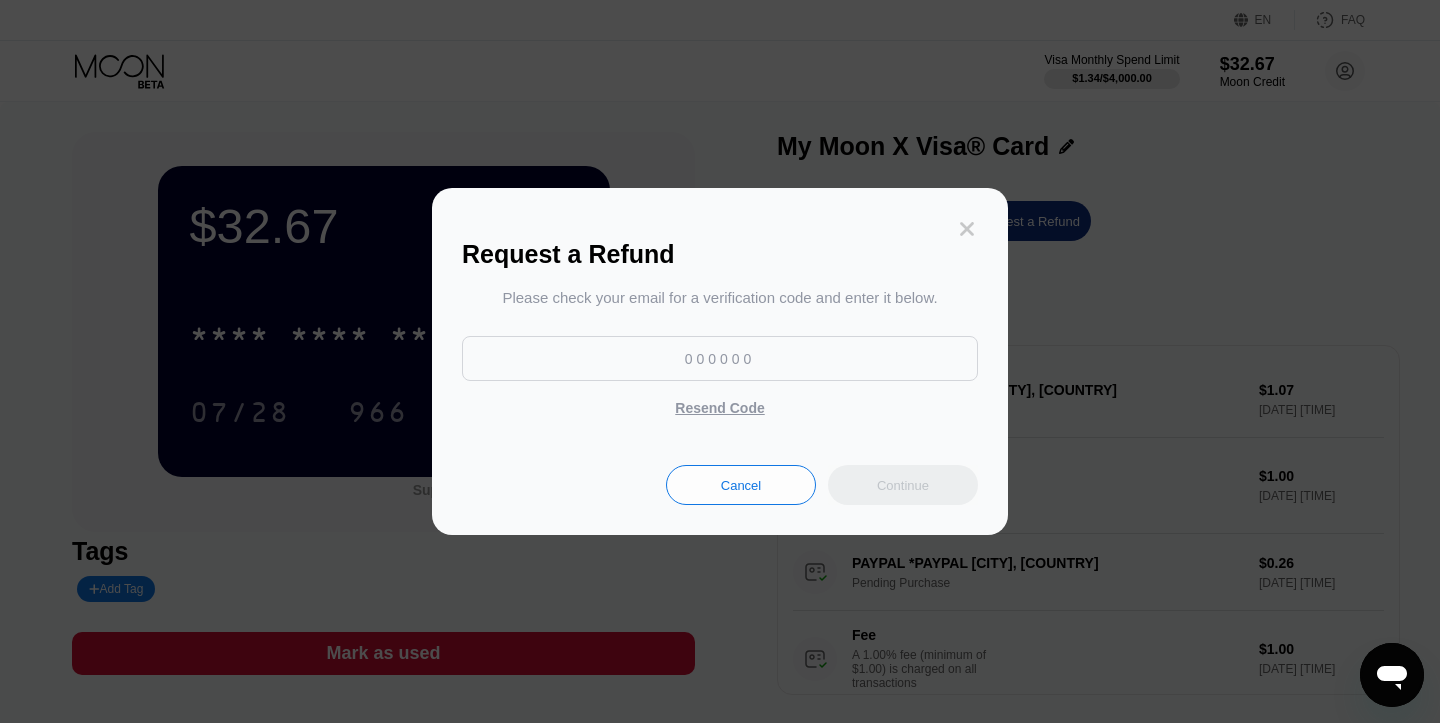 click 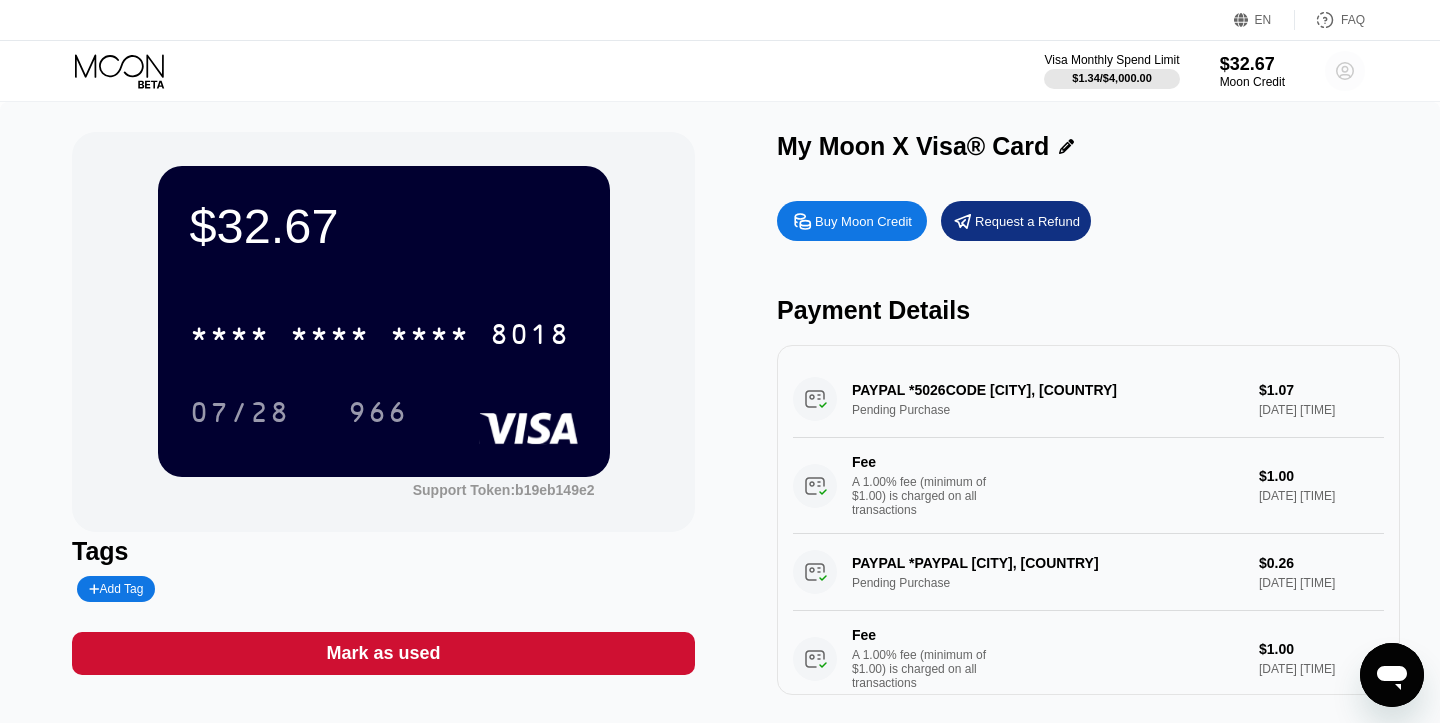 click 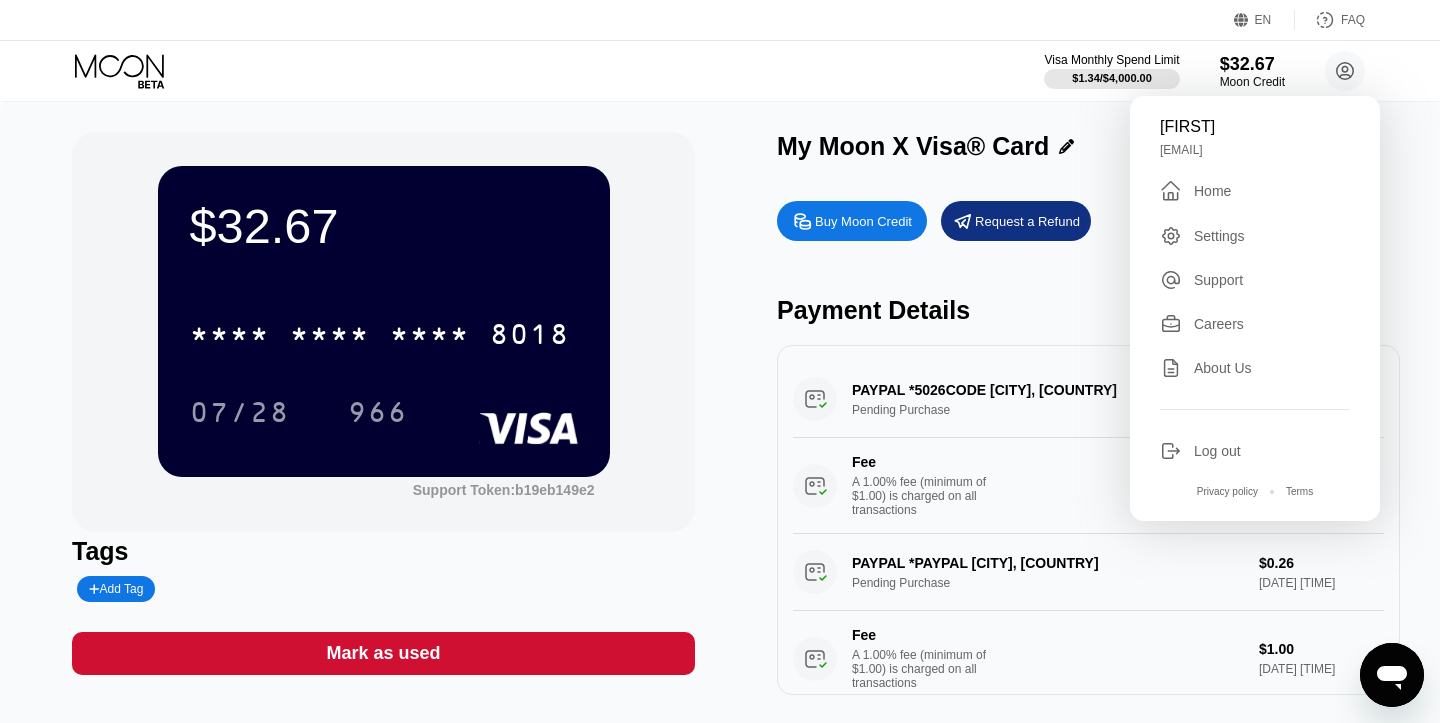 drag, startPoint x: 1308, startPoint y: 154, endPoint x: 1162, endPoint y: 149, distance: 146.08559 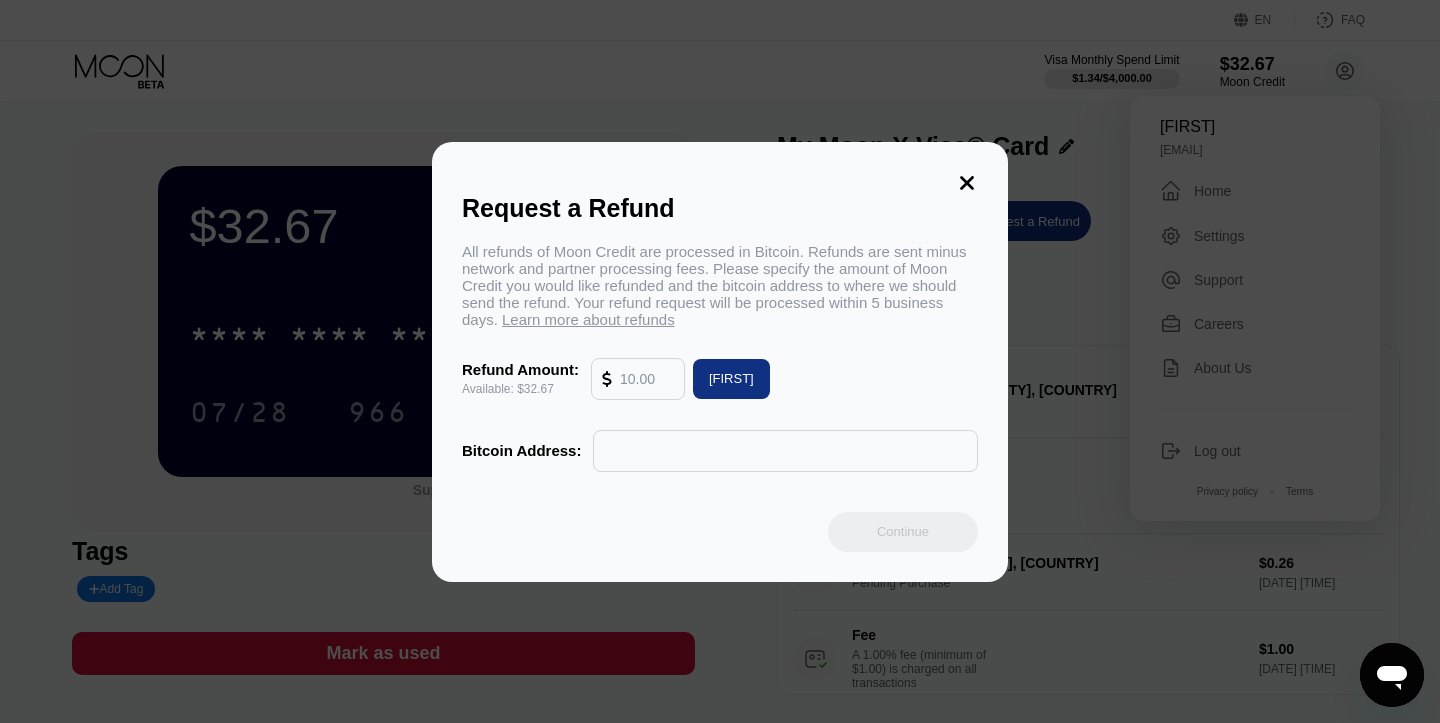 click at bounding box center [647, 379] 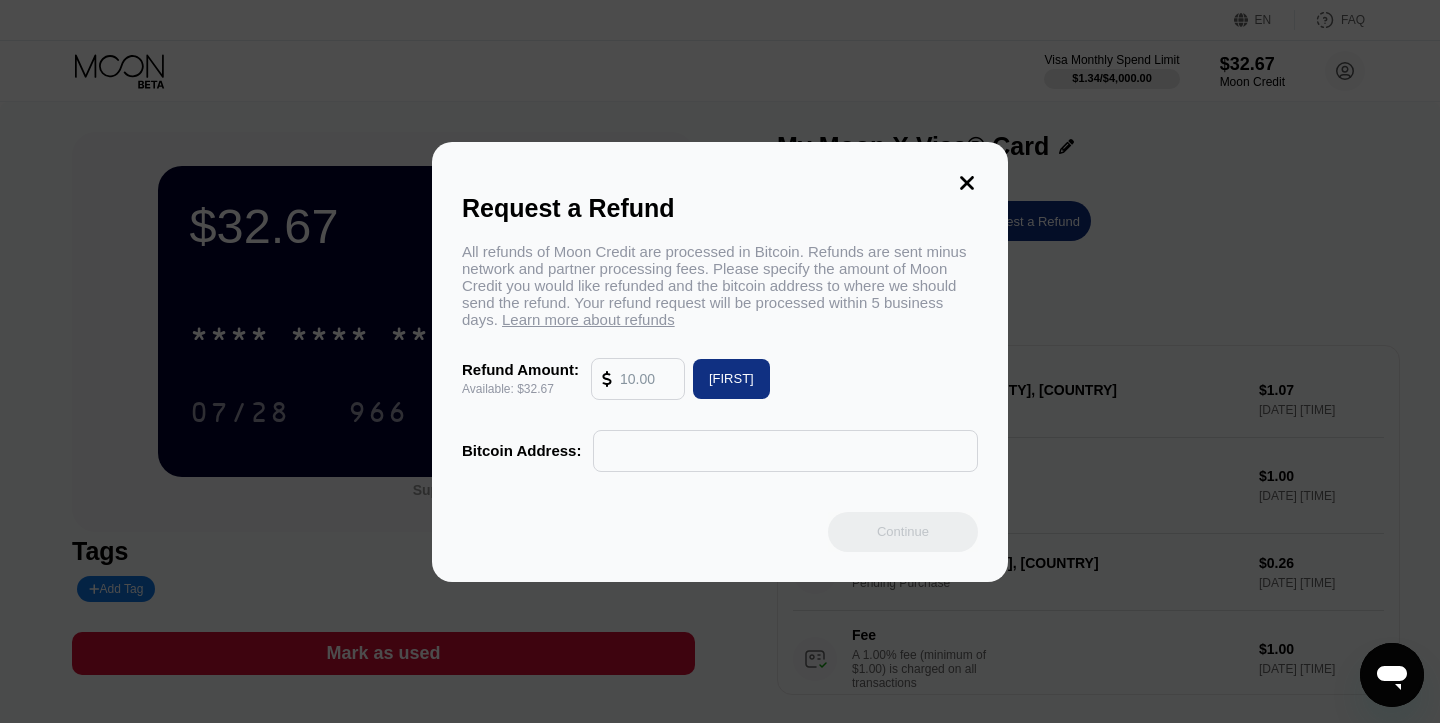 click on "[FIRST]" at bounding box center (731, 378) 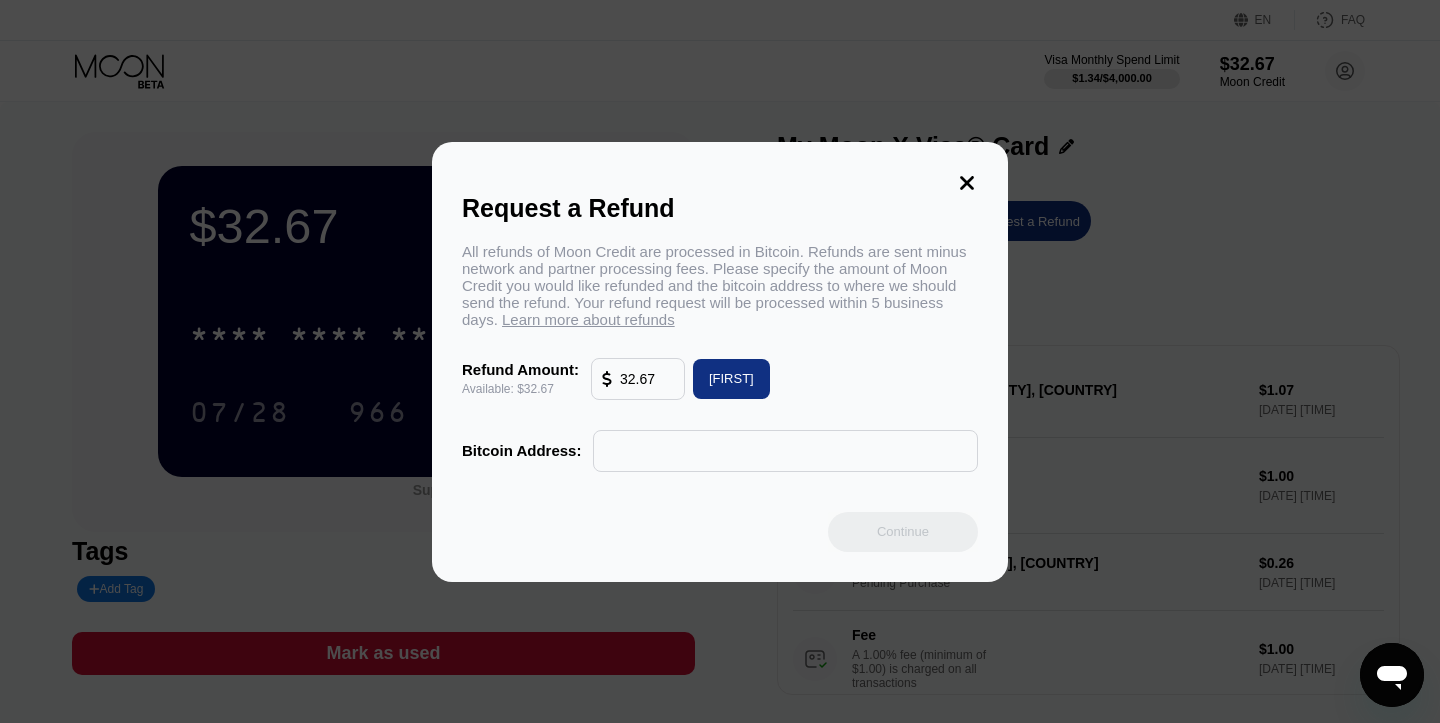click at bounding box center [785, 451] 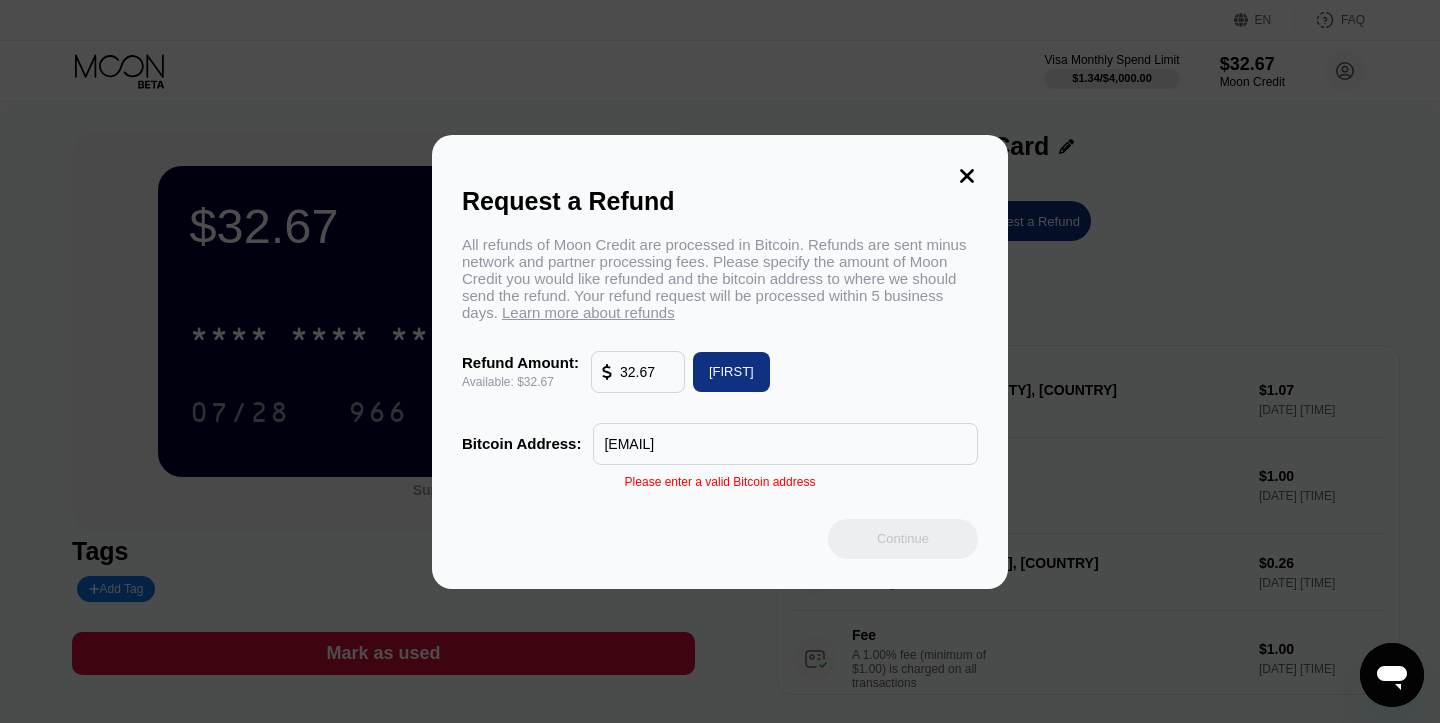 click on "[EMAIL]" at bounding box center [785, 444] 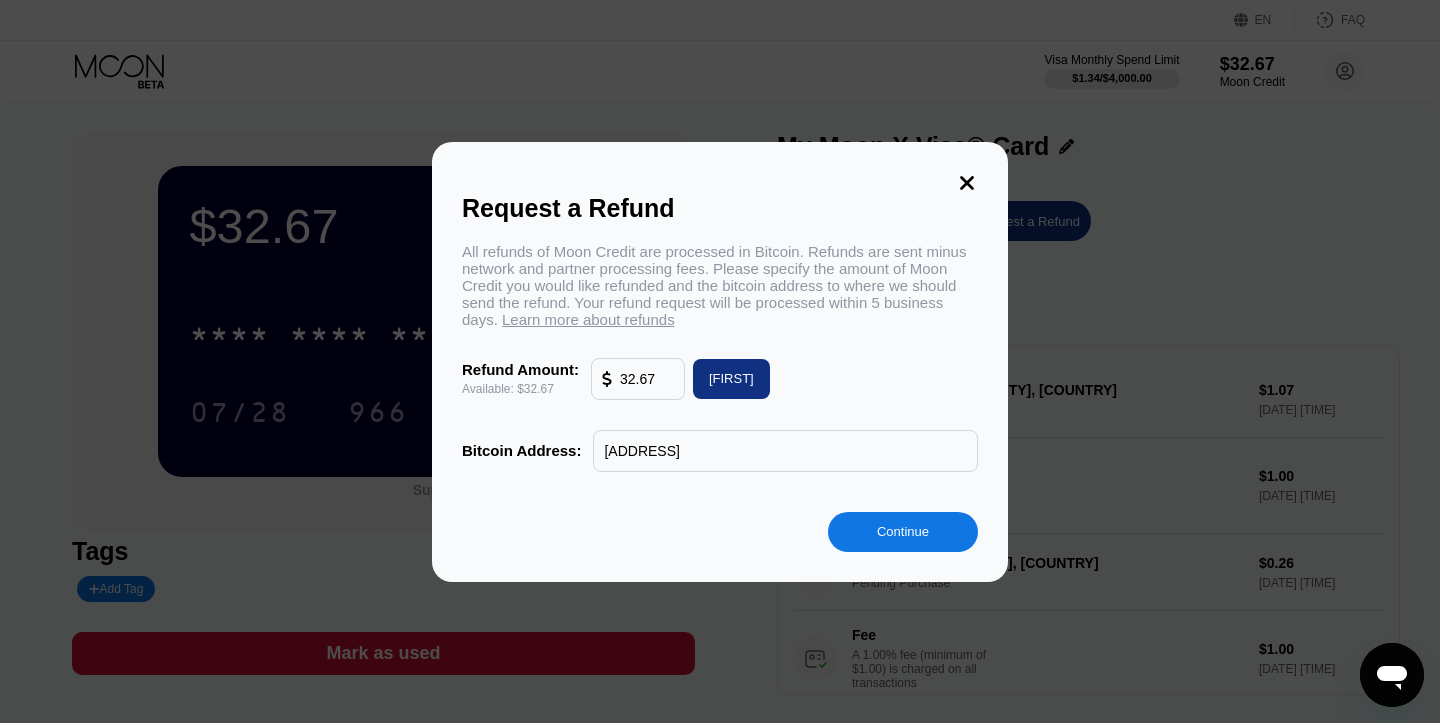 type on "[ADDRESS]" 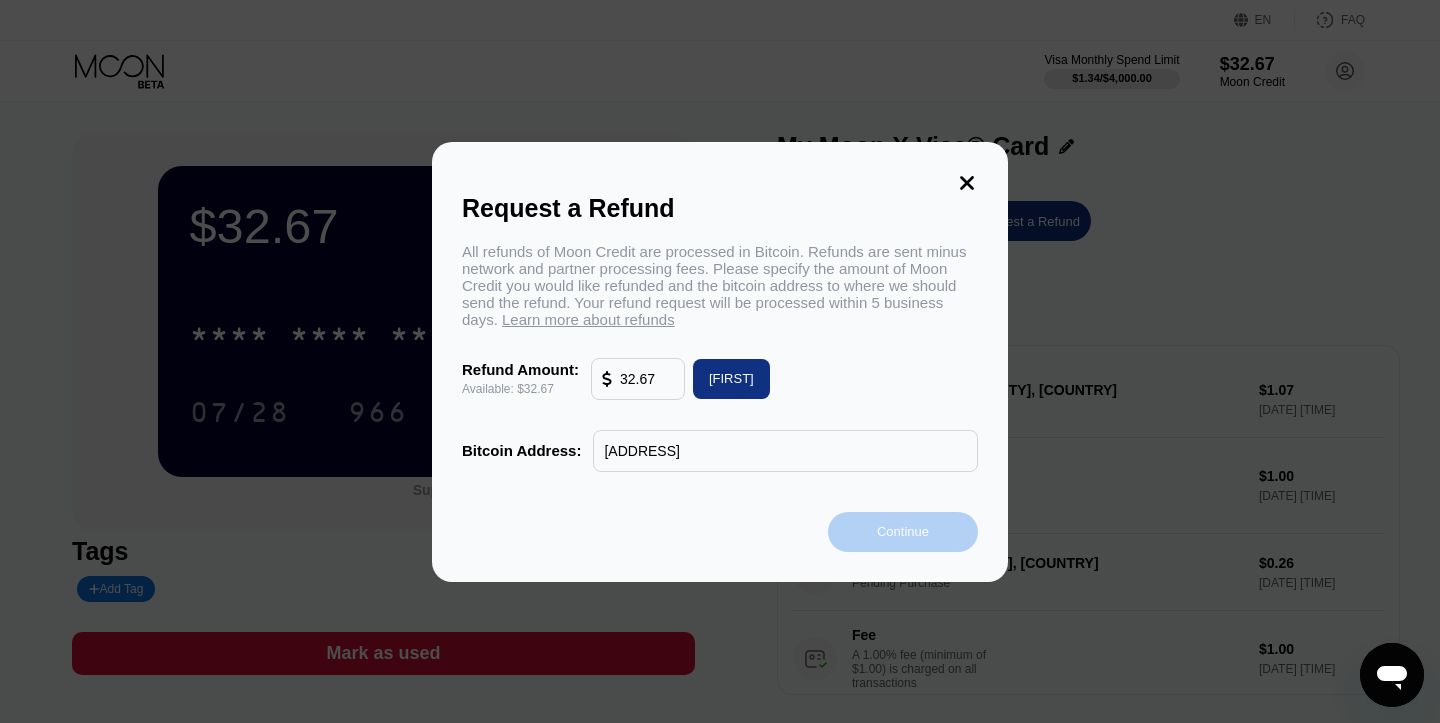 click on "Continue" at bounding box center [903, 531] 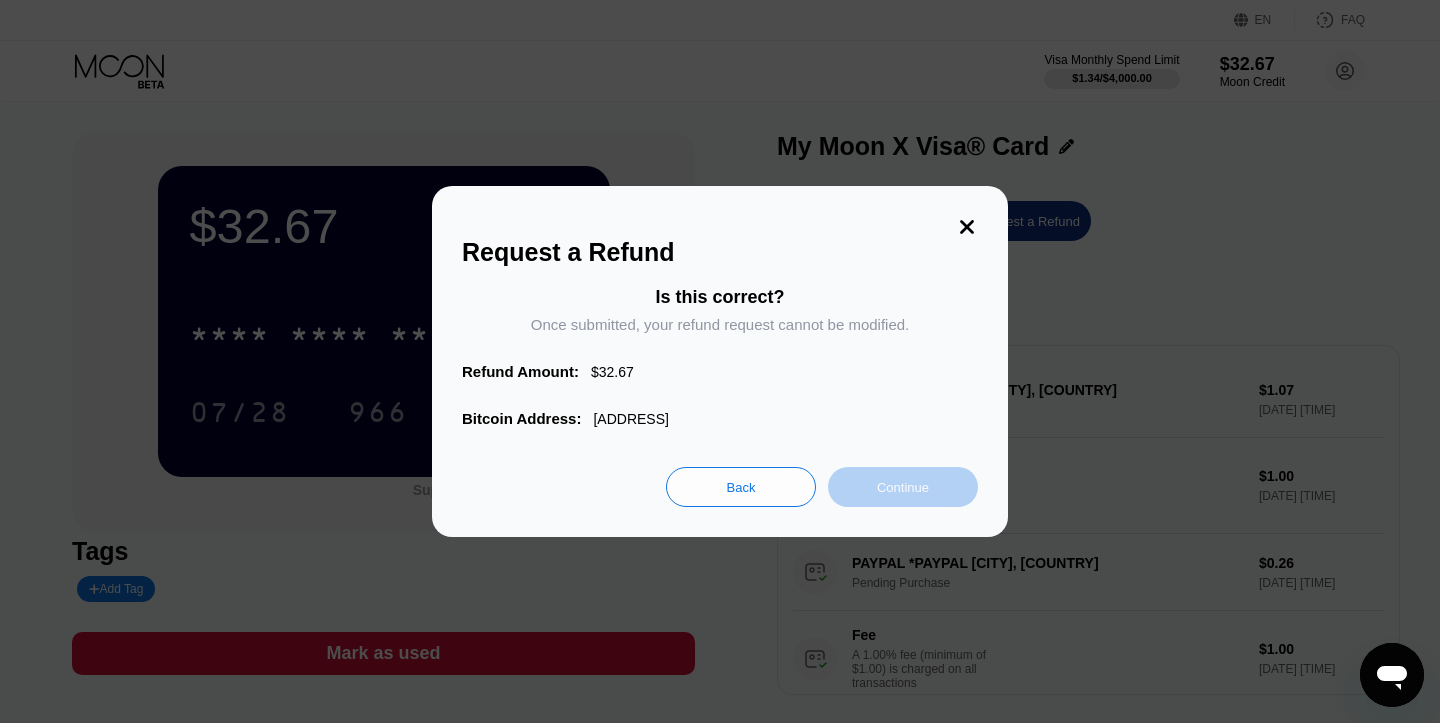 click on "Continue" at bounding box center [903, 487] 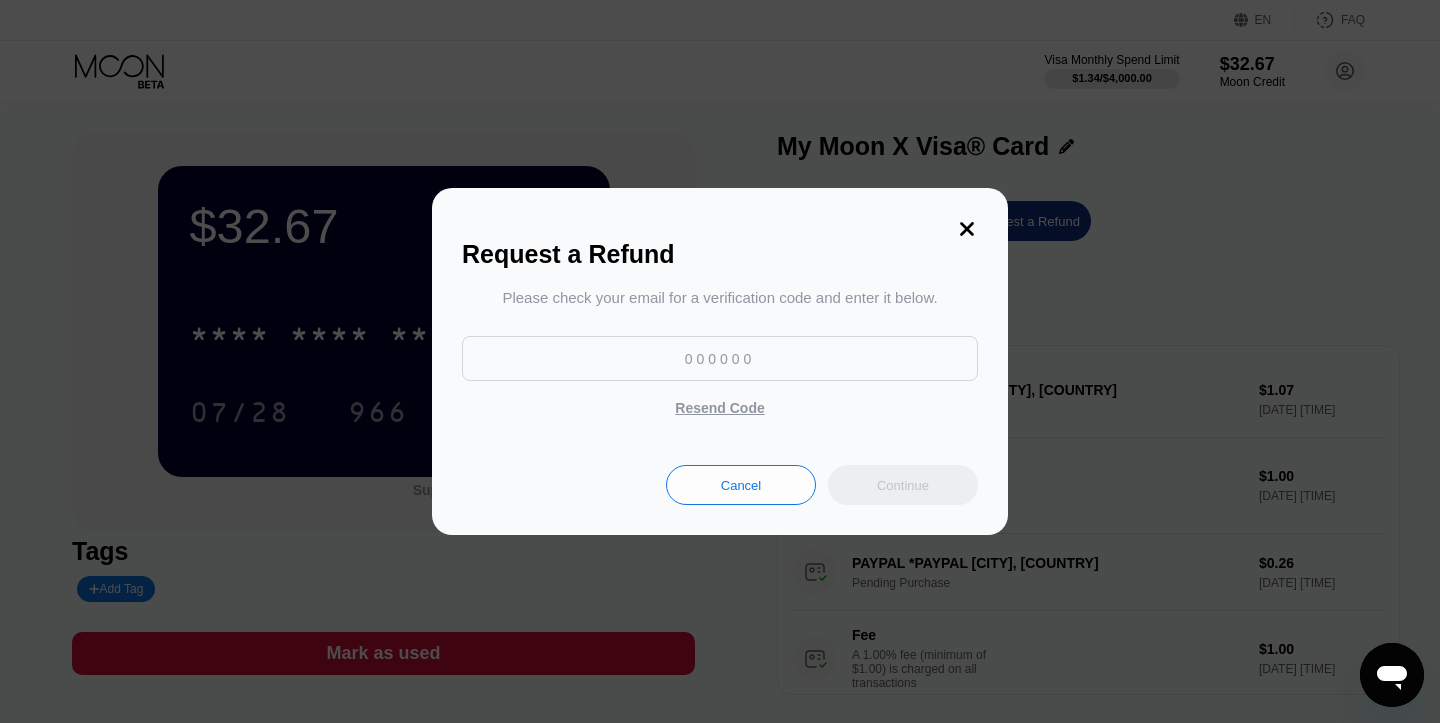 click at bounding box center (720, 358) 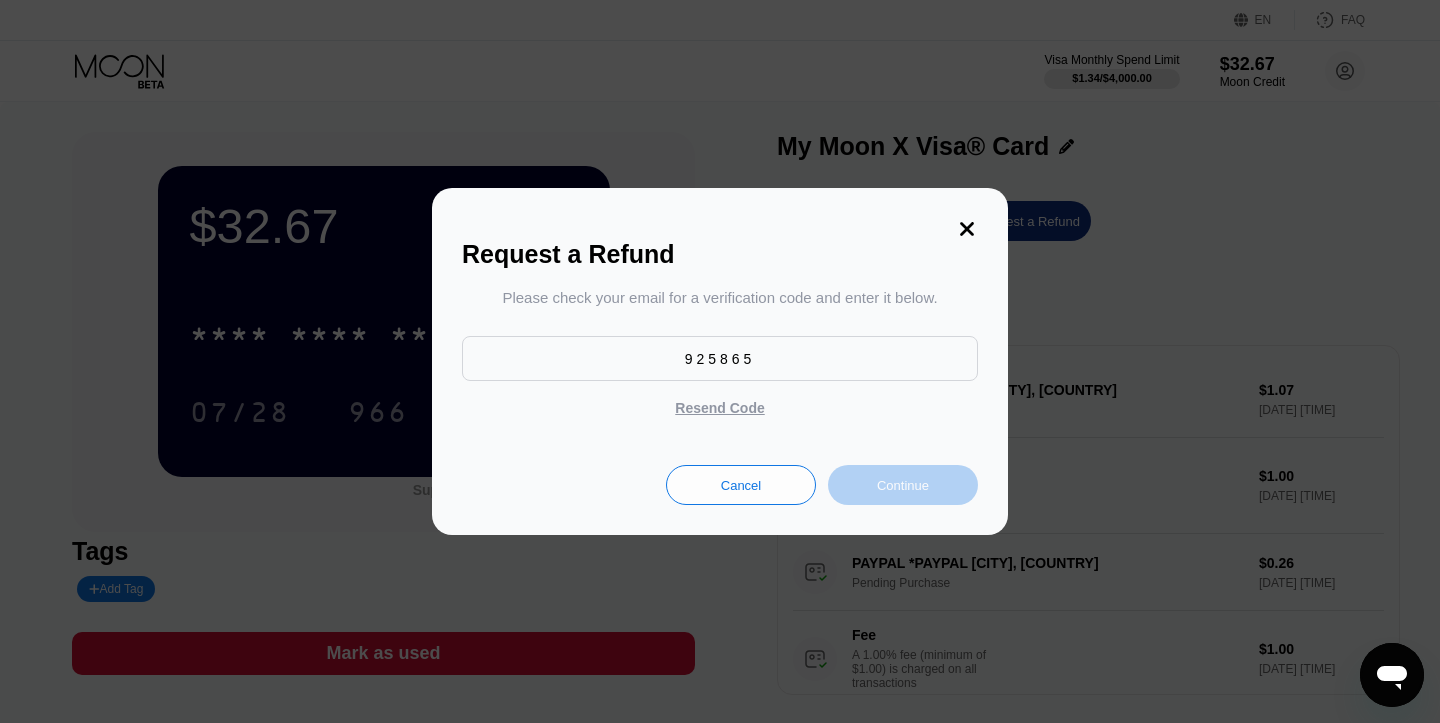 click on "Continue" at bounding box center [903, 485] 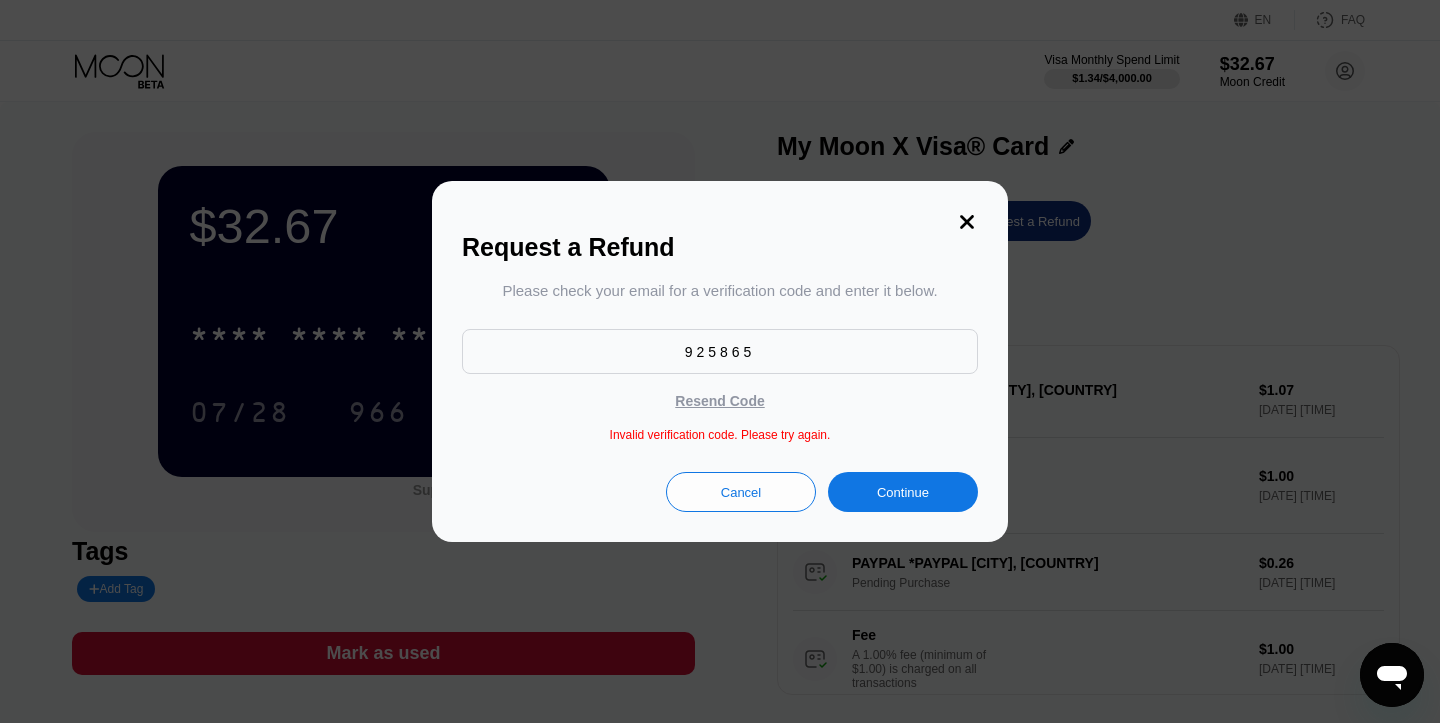 click on "925865" at bounding box center (720, 351) 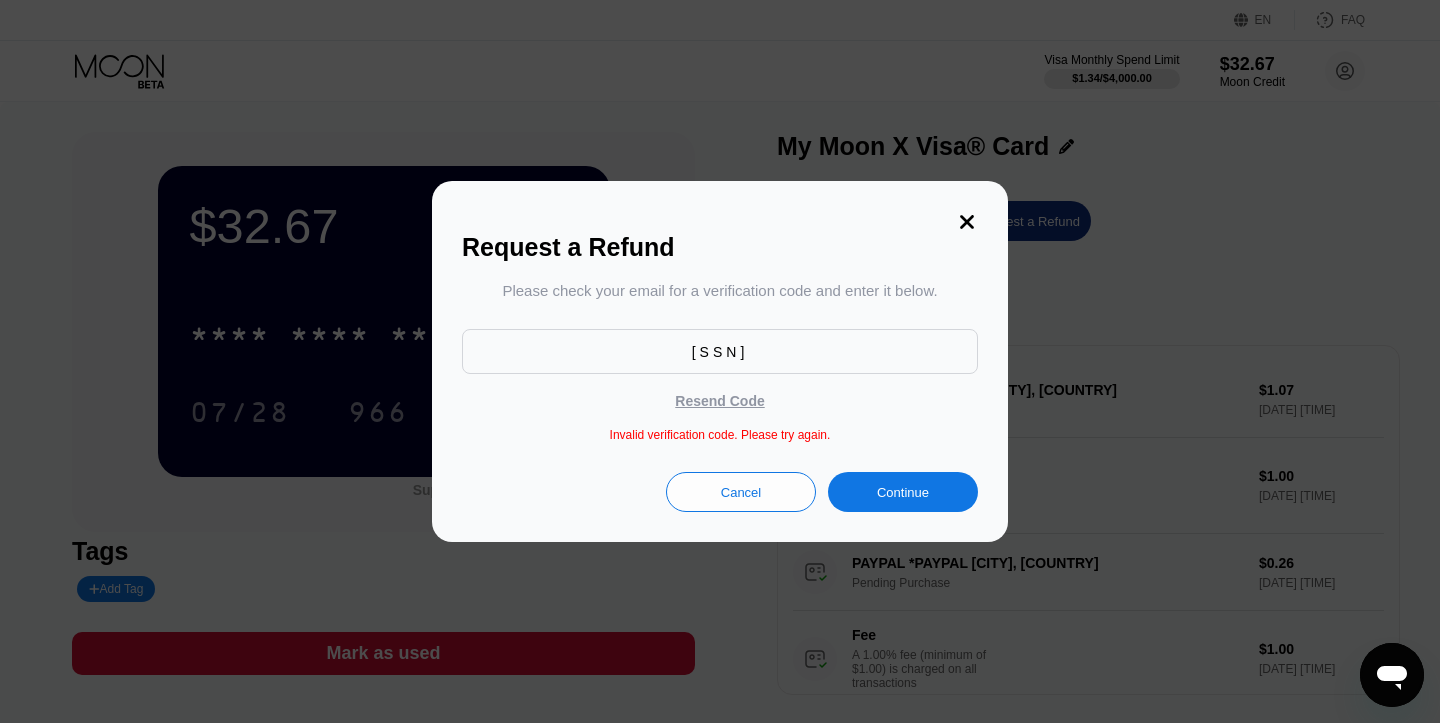click on "Continue" at bounding box center [903, 492] 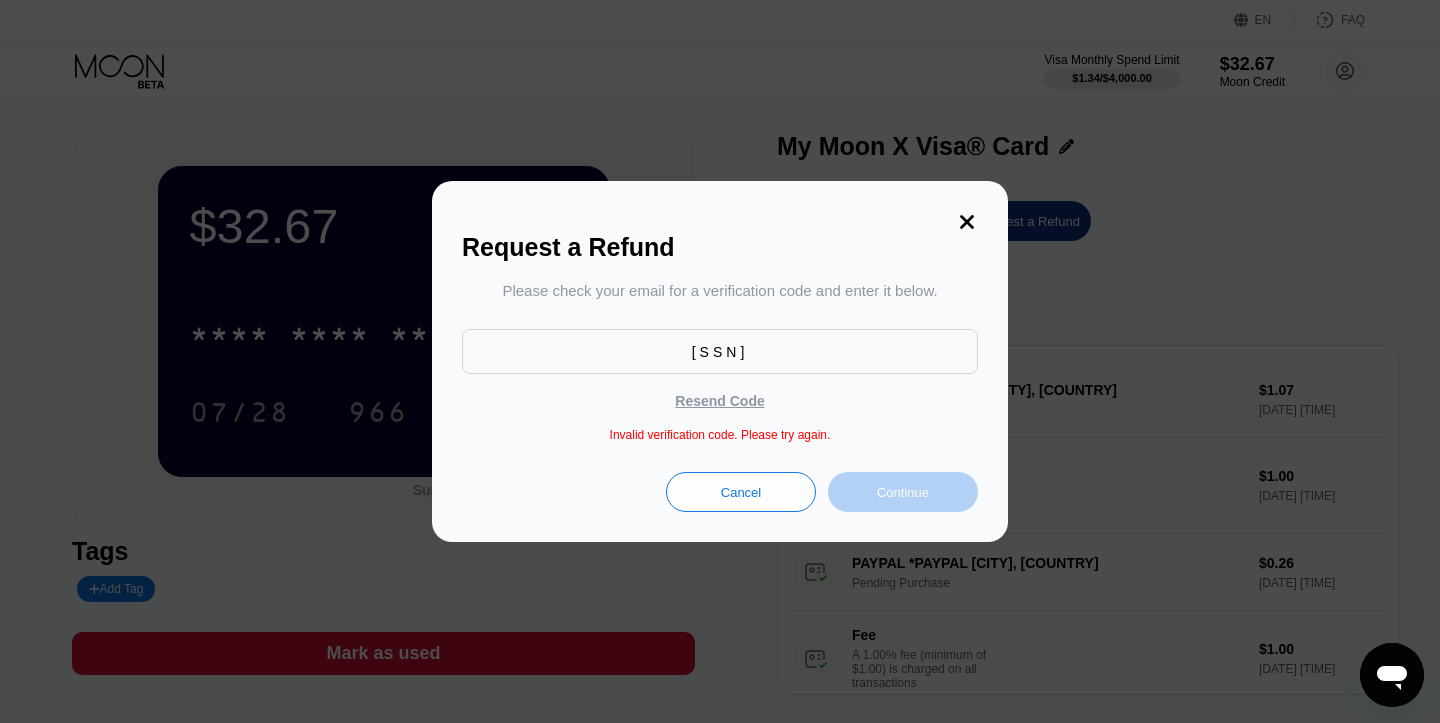 click on "Continue" at bounding box center [903, 492] 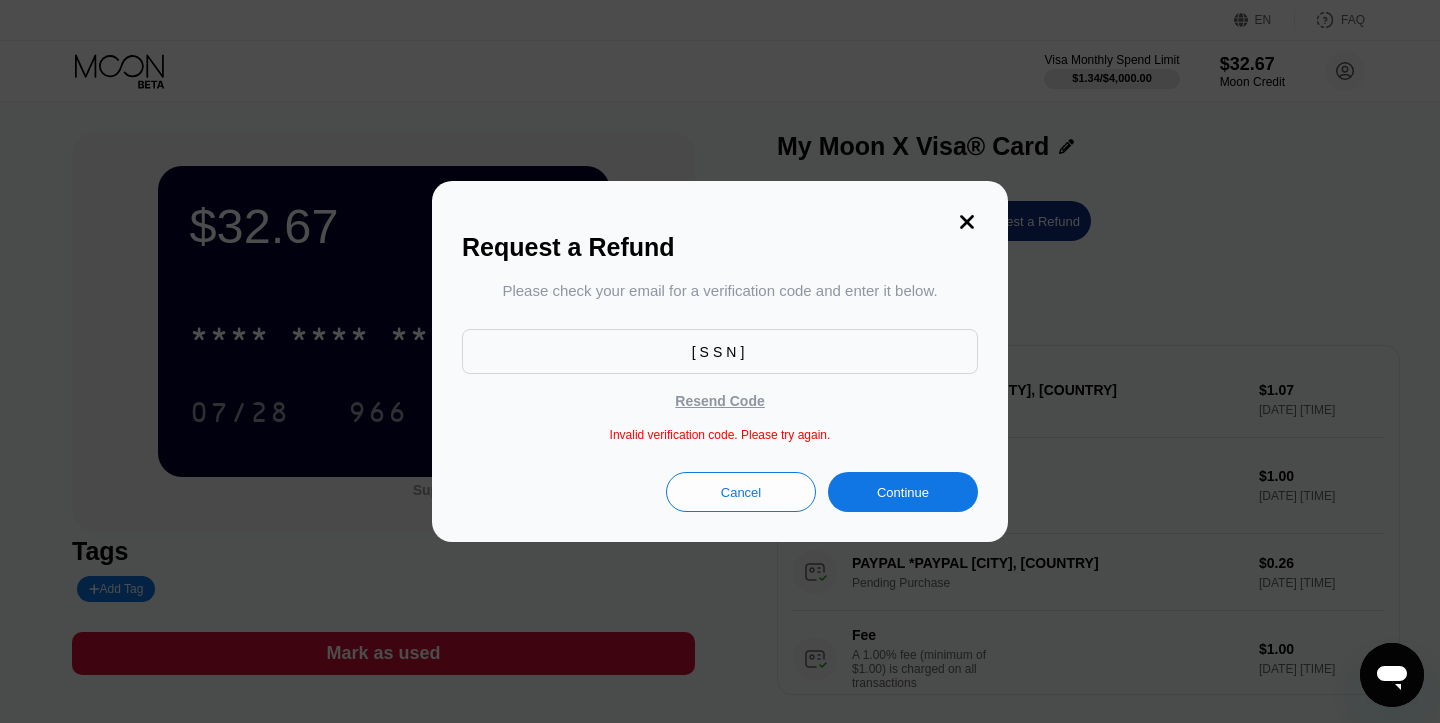 click on "[SSN]" at bounding box center [720, 351] 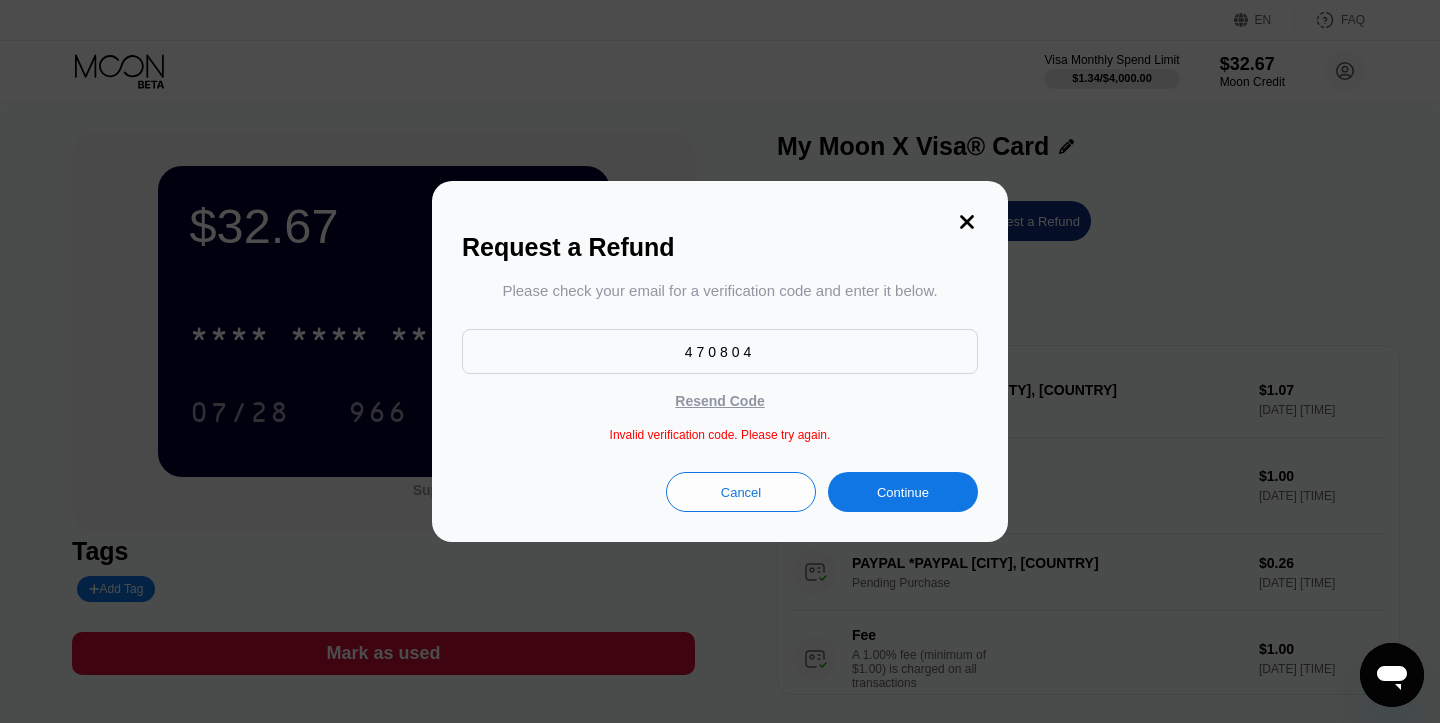 type on "470804" 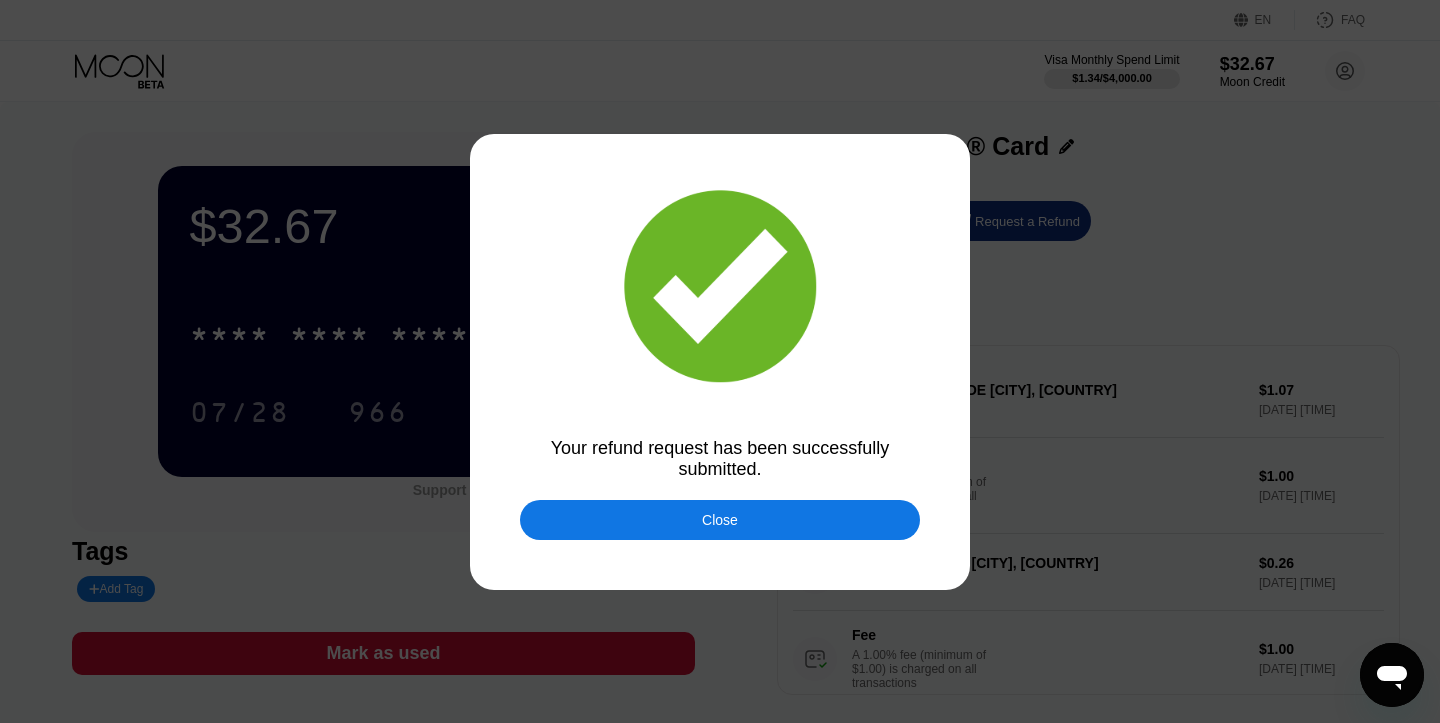 click on "Close" at bounding box center [720, 520] 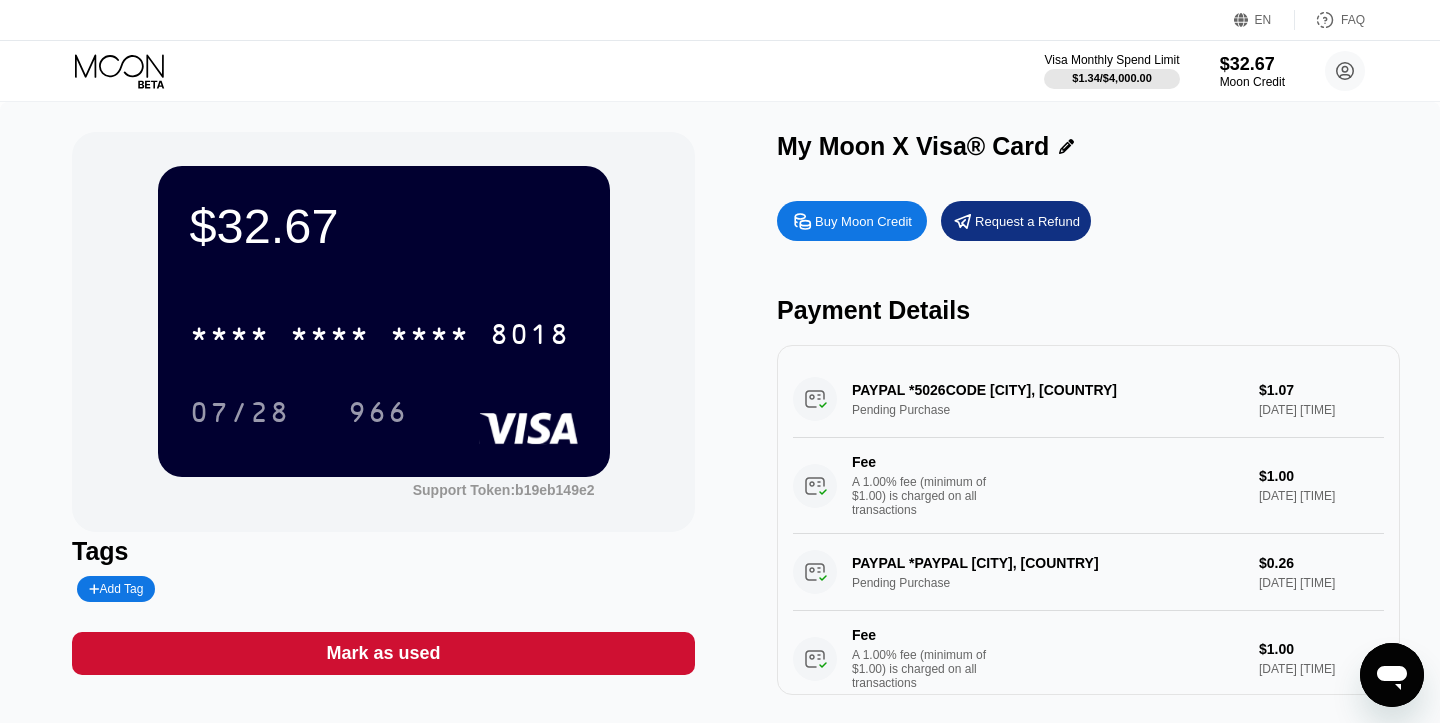 click on "* * * * * * * * * * * * [CARD]" at bounding box center (384, 328) 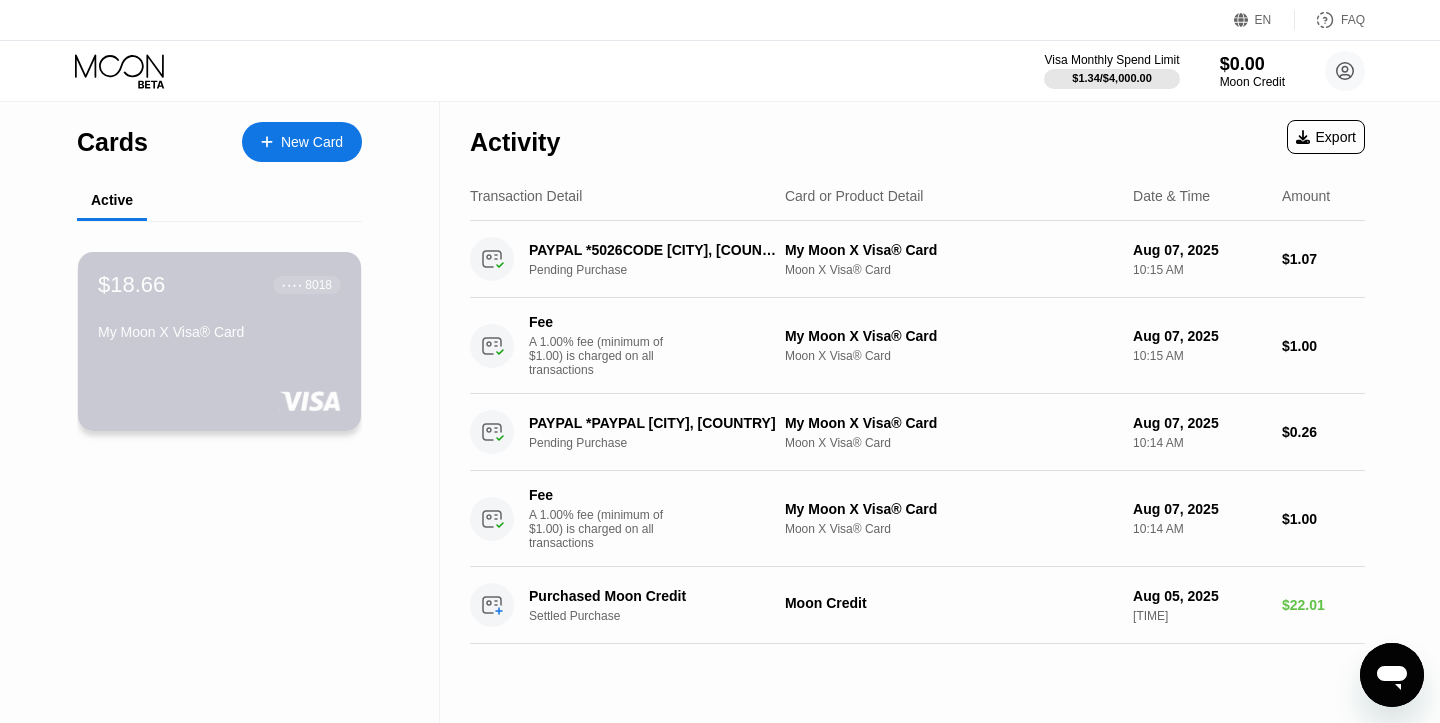 click on "$18.66 ● ● ● ● [CARD]" at bounding box center [219, 310] 